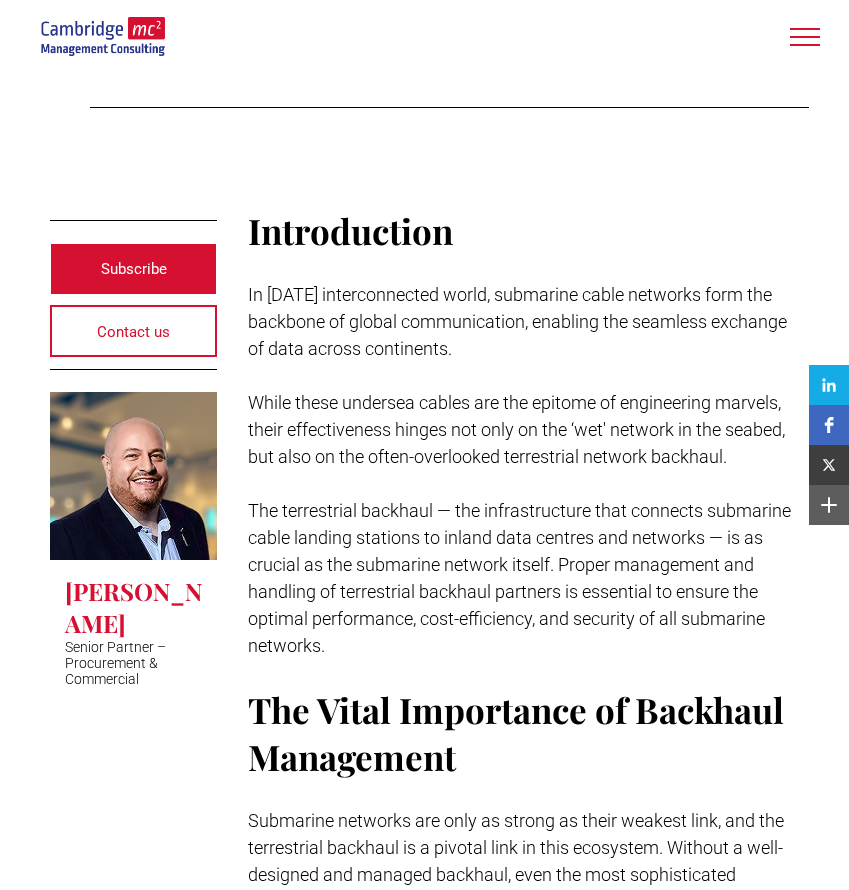 scroll, scrollTop: 600, scrollLeft: 0, axis: vertical 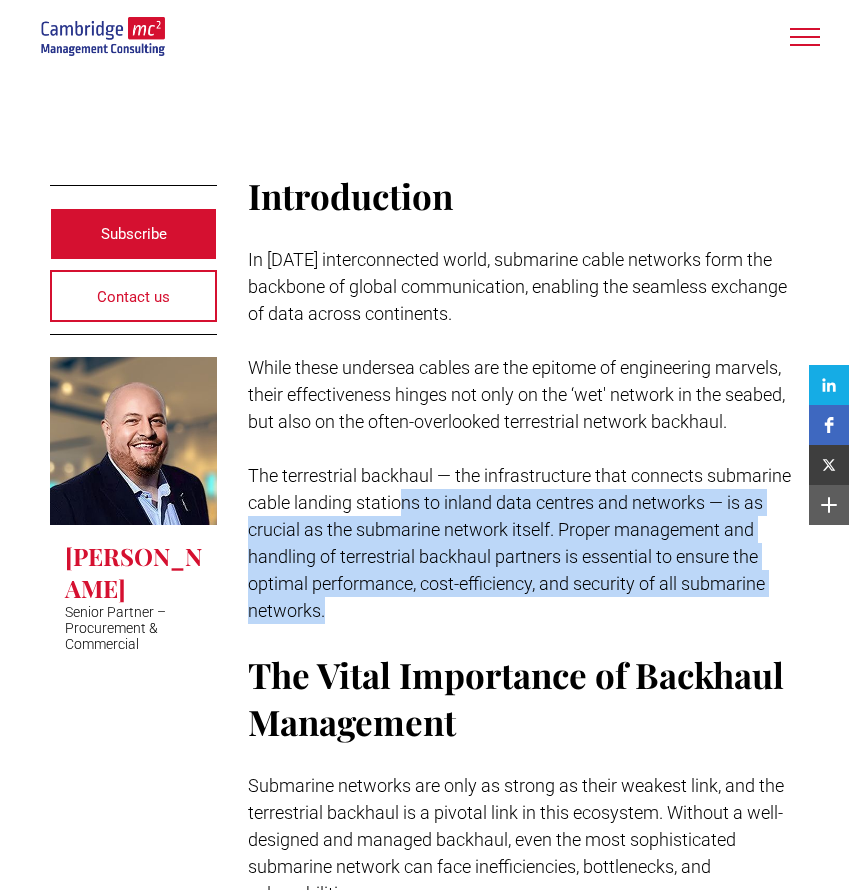 drag, startPoint x: 402, startPoint y: 494, endPoint x: 417, endPoint y: 604, distance: 111.01801 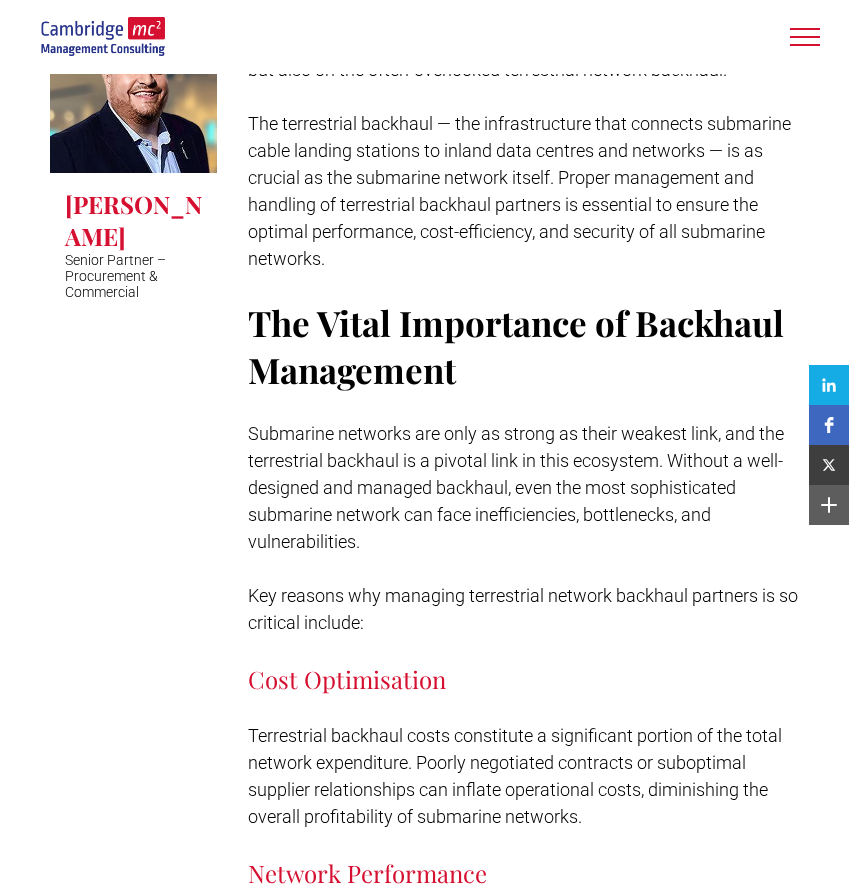 scroll, scrollTop: 1000, scrollLeft: 0, axis: vertical 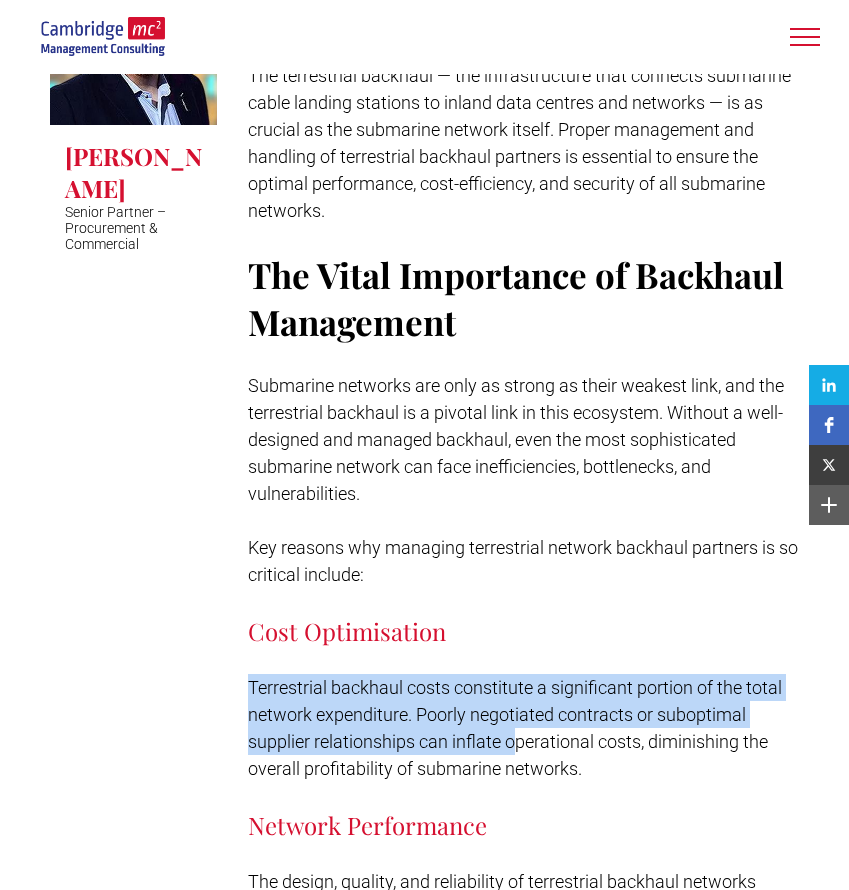 drag, startPoint x: 249, startPoint y: 682, endPoint x: 515, endPoint y: 749, distance: 274.30823 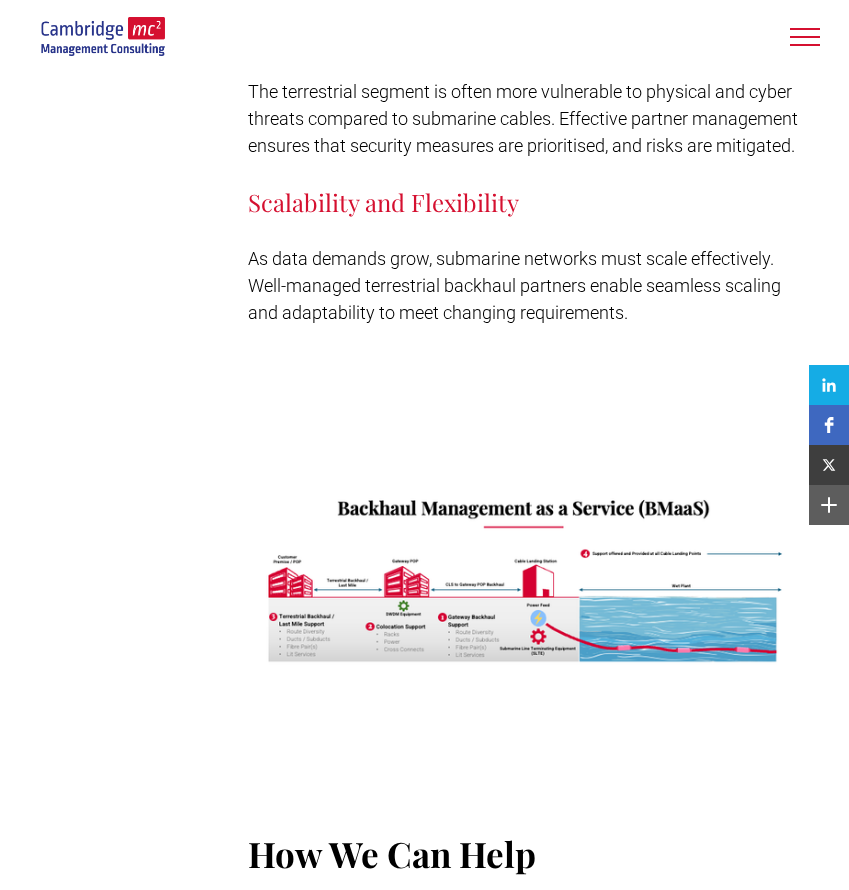 scroll, scrollTop: 2000, scrollLeft: 0, axis: vertical 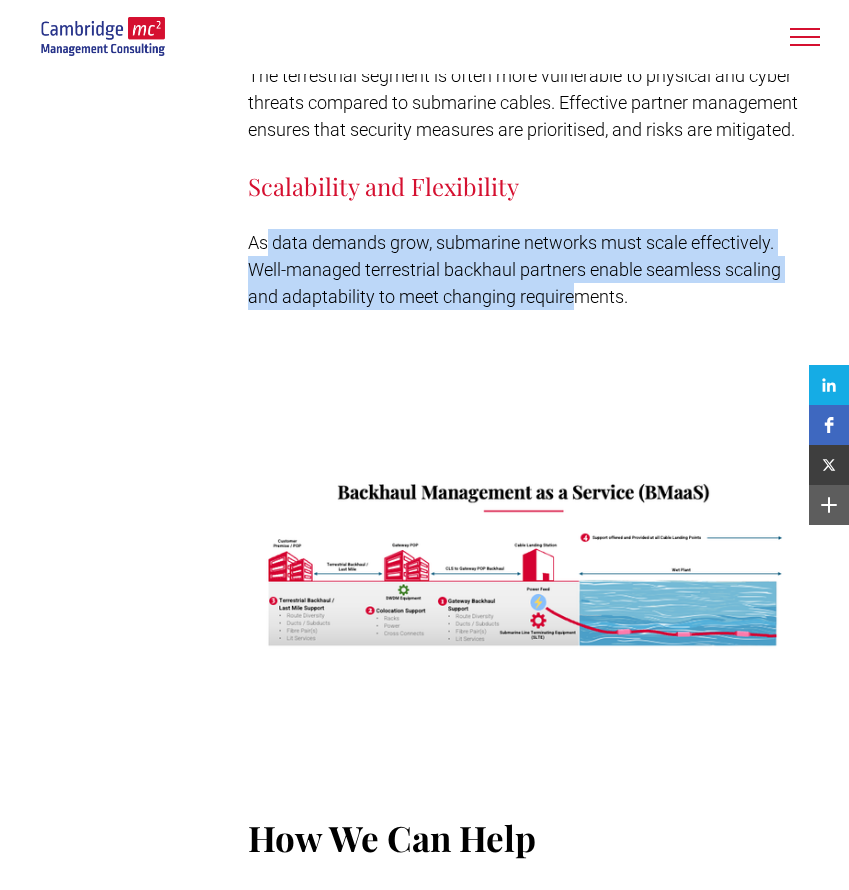 drag, startPoint x: 267, startPoint y: 275, endPoint x: 577, endPoint y: 331, distance: 315.01746 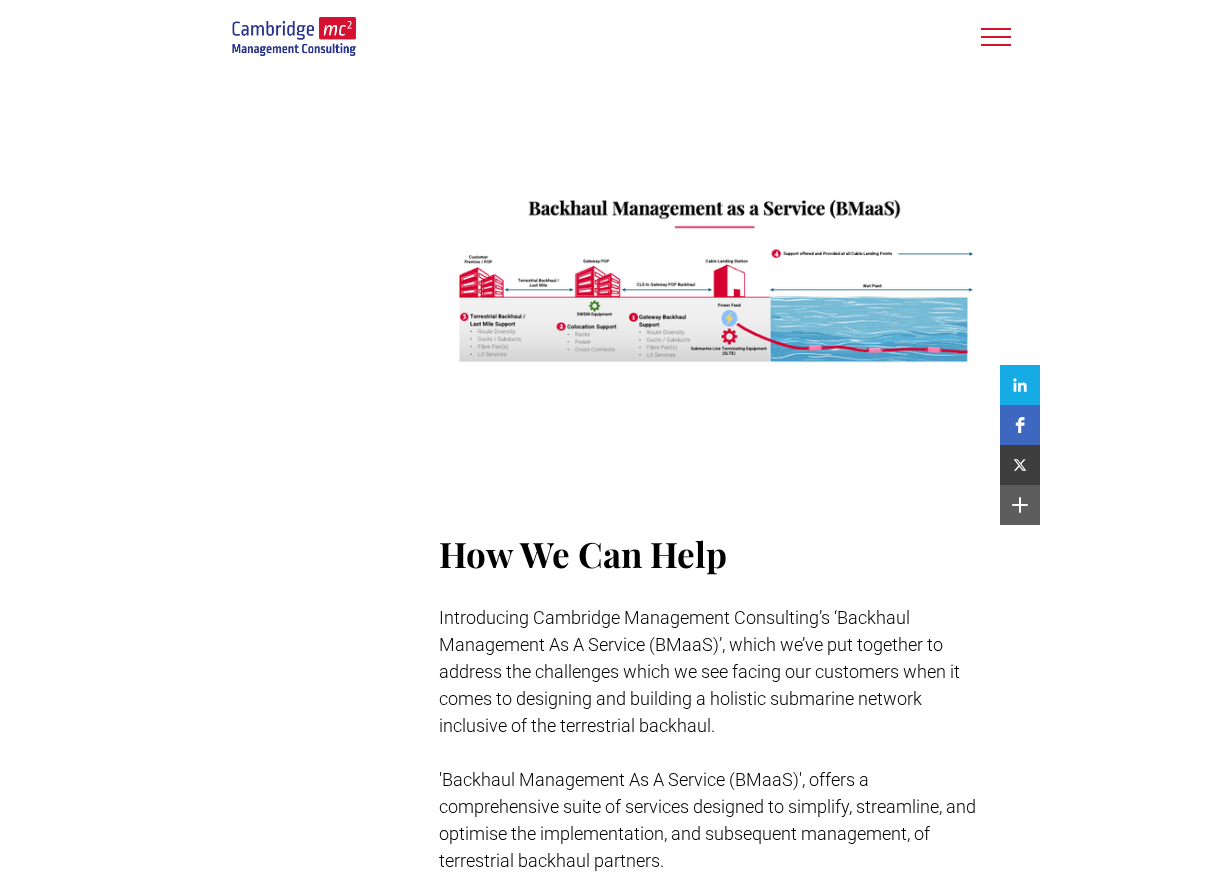 scroll, scrollTop: 2500, scrollLeft: 0, axis: vertical 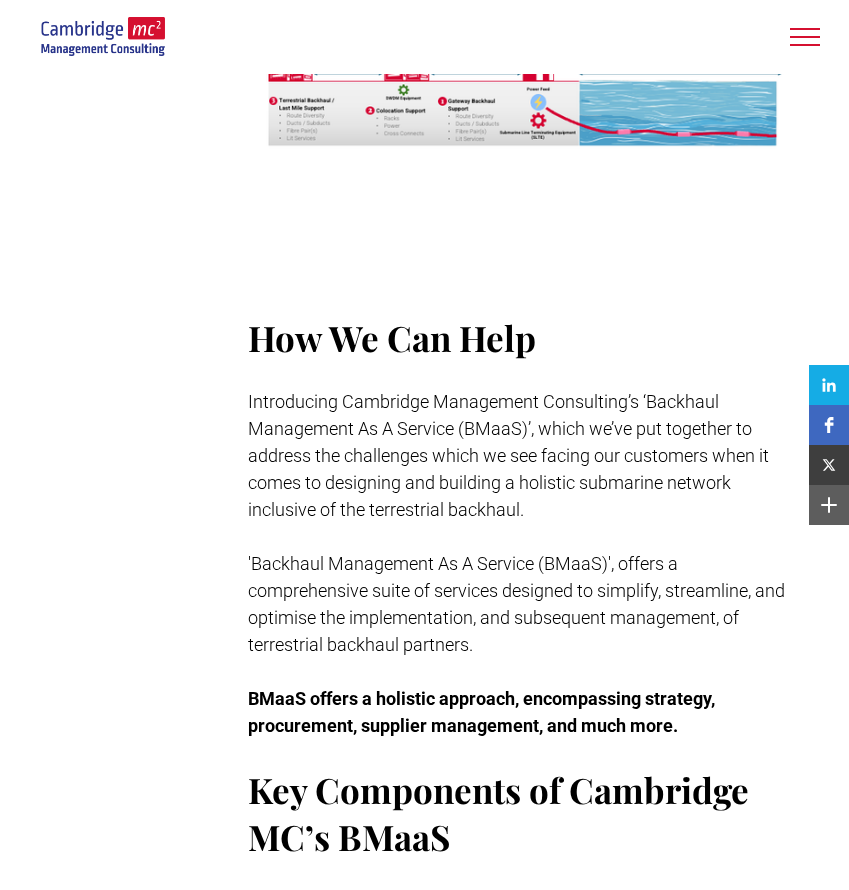click at bounding box center (523, 72) 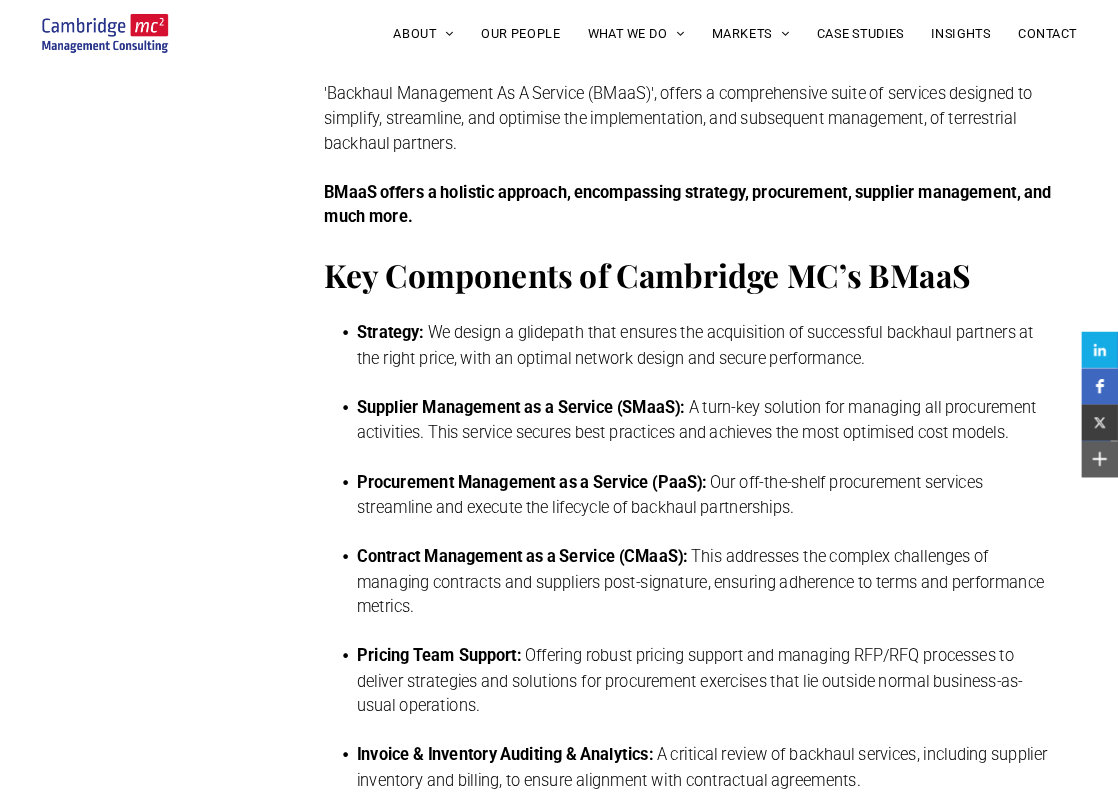 scroll, scrollTop: 2272, scrollLeft: 0, axis: vertical 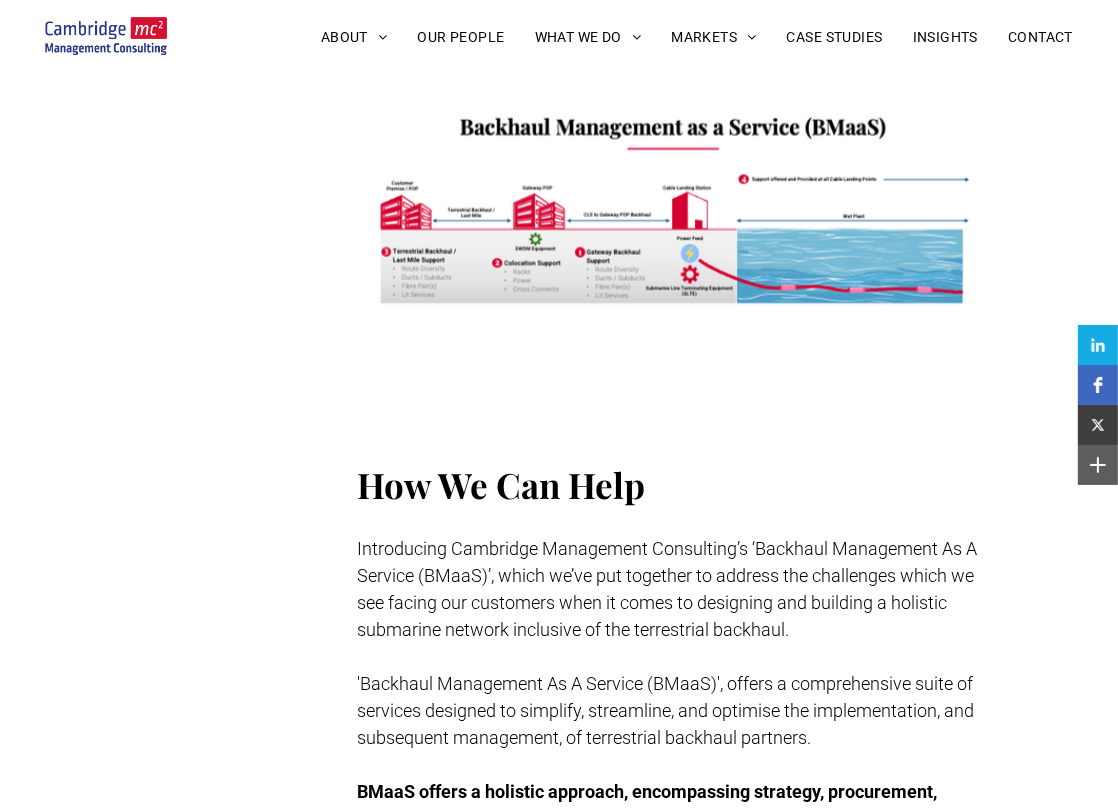 click at bounding box center (673, 219) 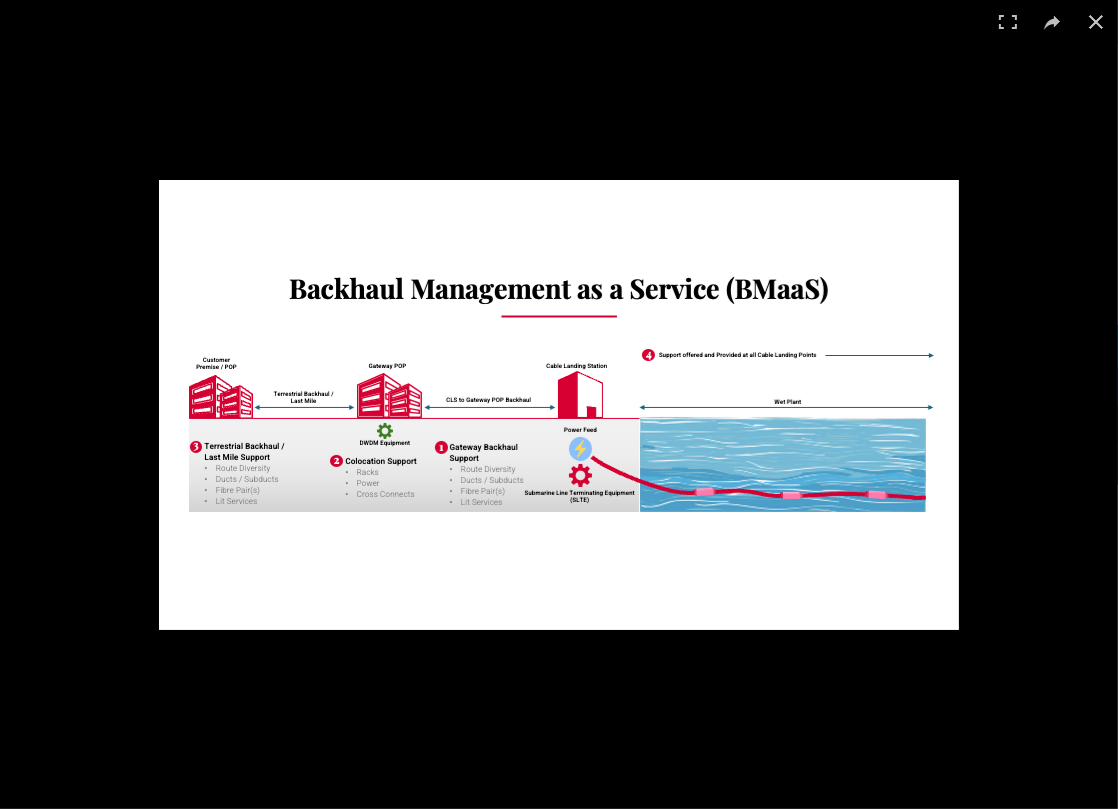 click at bounding box center [559, 405] 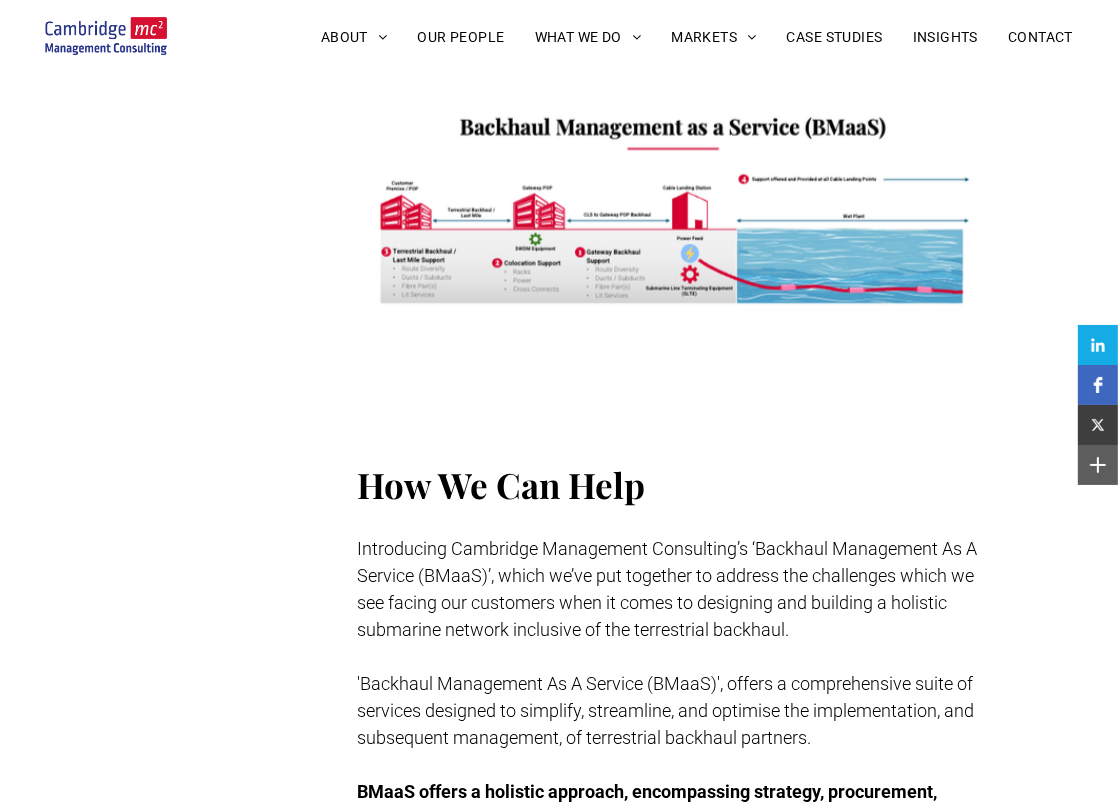 click at bounding box center (673, 219) 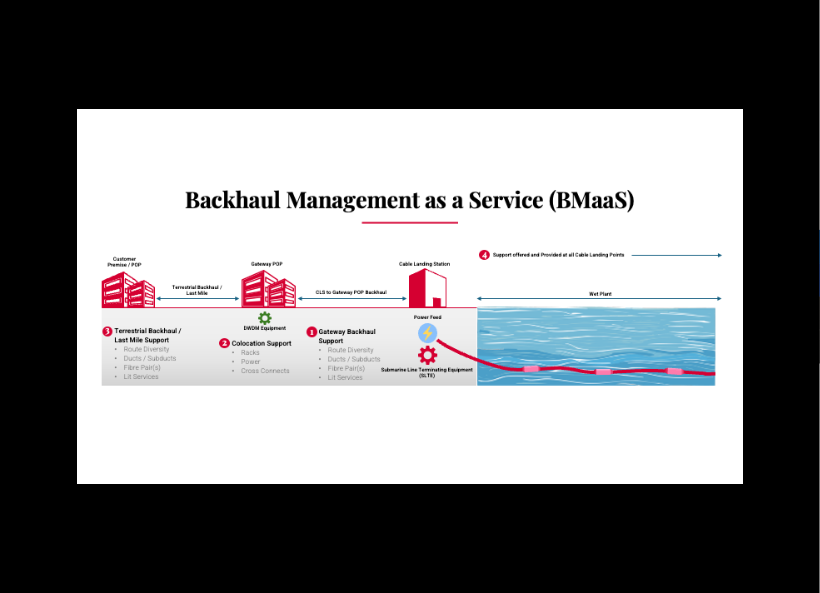 scroll, scrollTop: 2272, scrollLeft: 0, axis: vertical 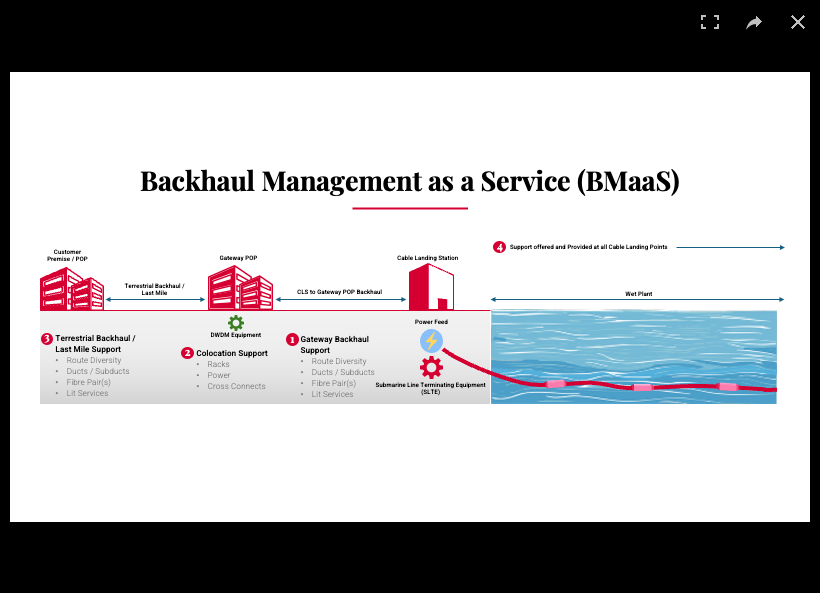 click at bounding box center [410, 297] 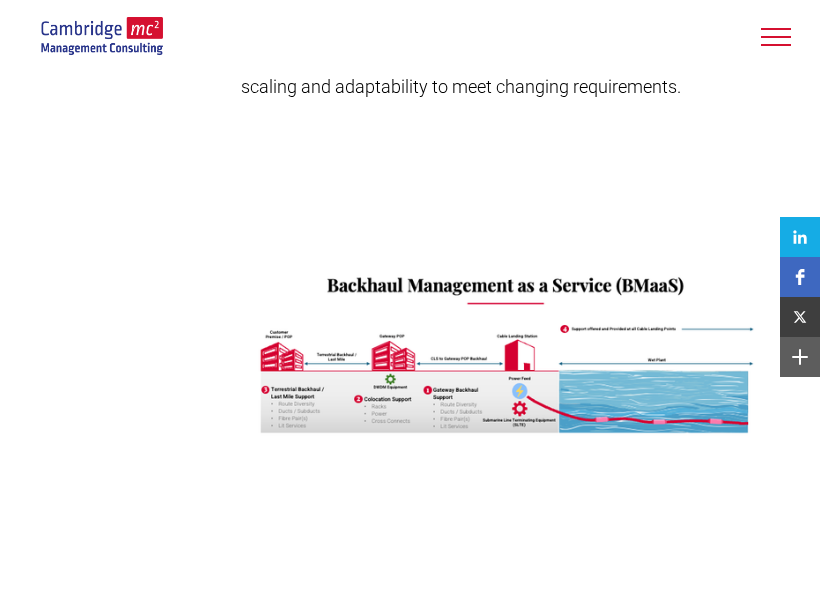 scroll, scrollTop: 2333, scrollLeft: 0, axis: vertical 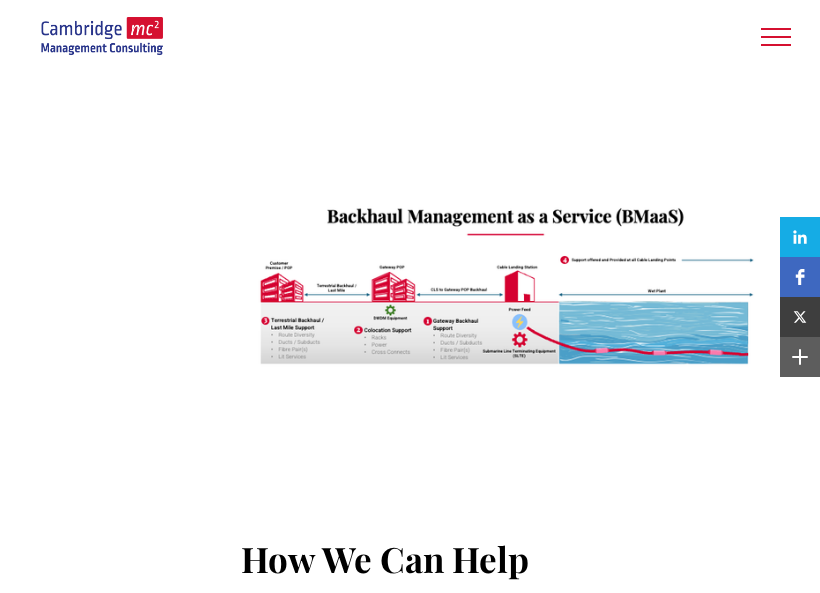 click at bounding box center (505, 293) 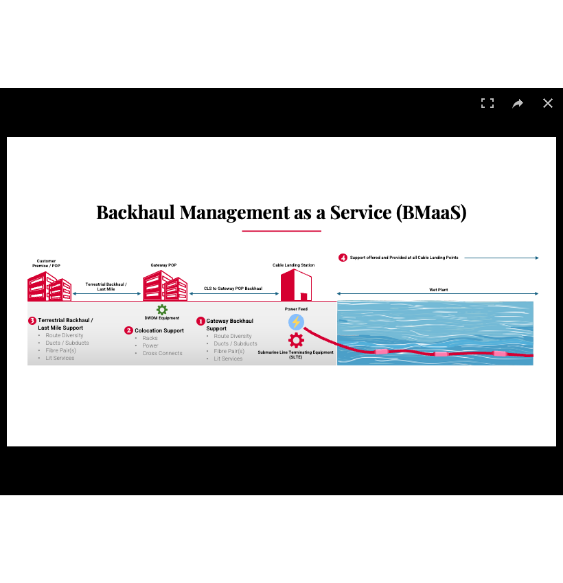 scroll, scrollTop: 2296, scrollLeft: 0, axis: vertical 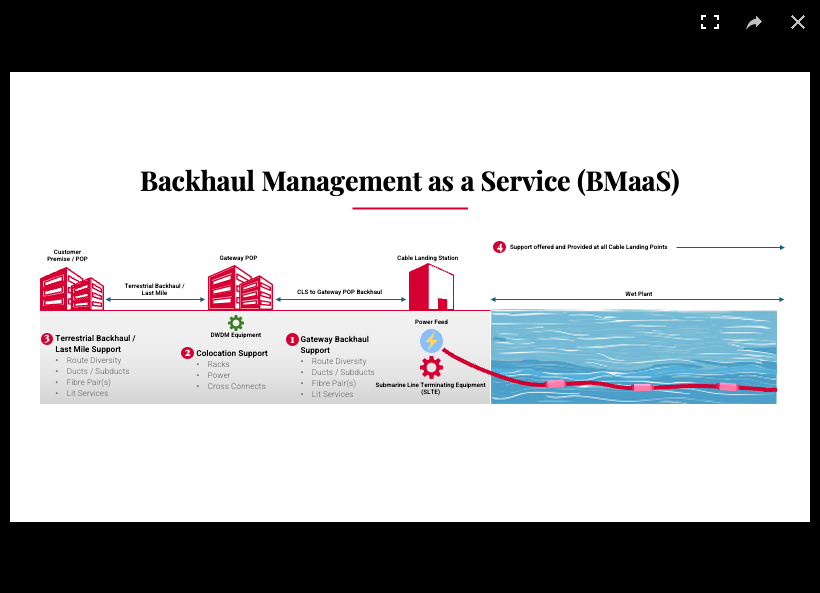 click at bounding box center (710, 22) 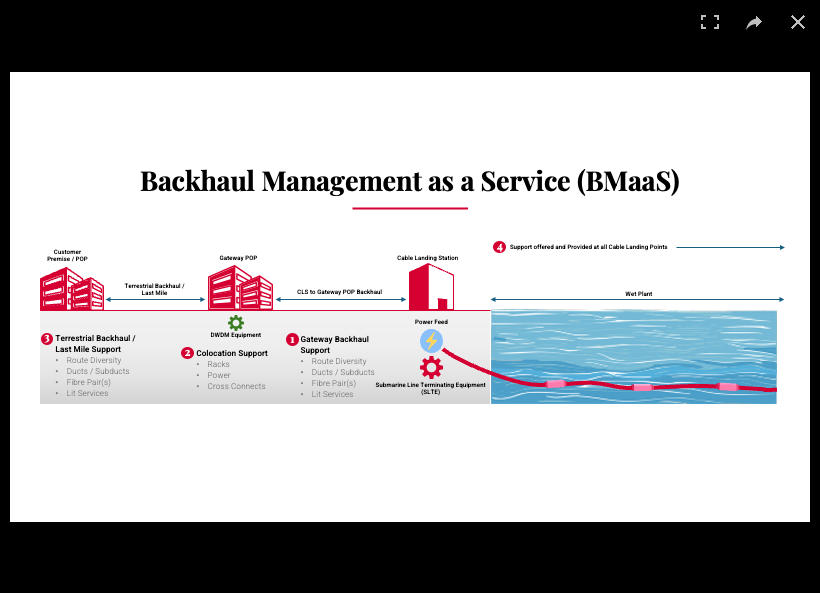 click at bounding box center [410, 297] 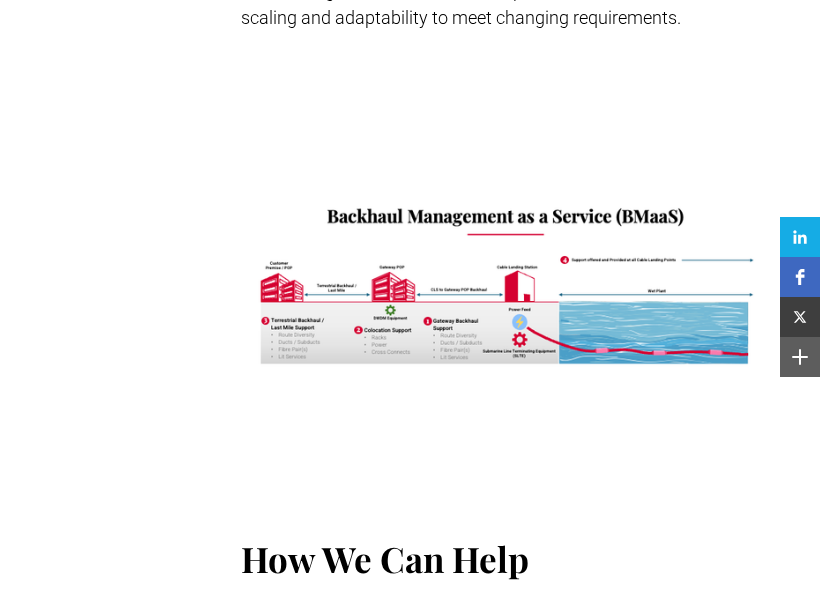 click at bounding box center [505, 293] 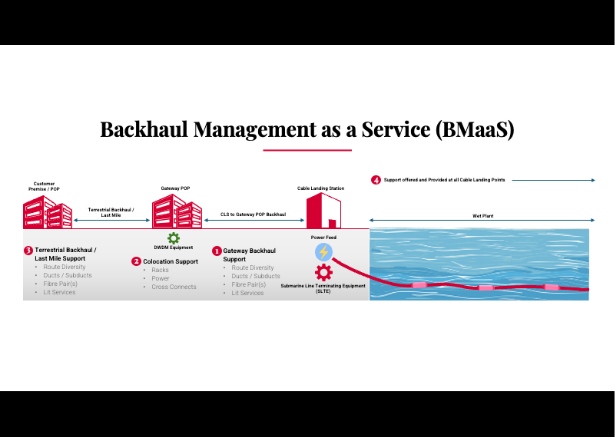 scroll, scrollTop: 2333, scrollLeft: 0, axis: vertical 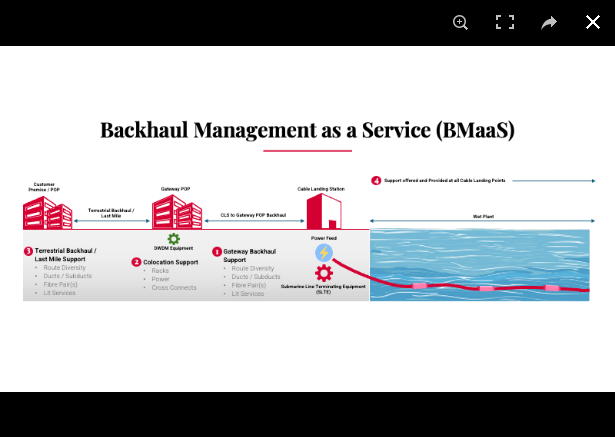 click on "1 / 1" at bounding box center [307, 22] 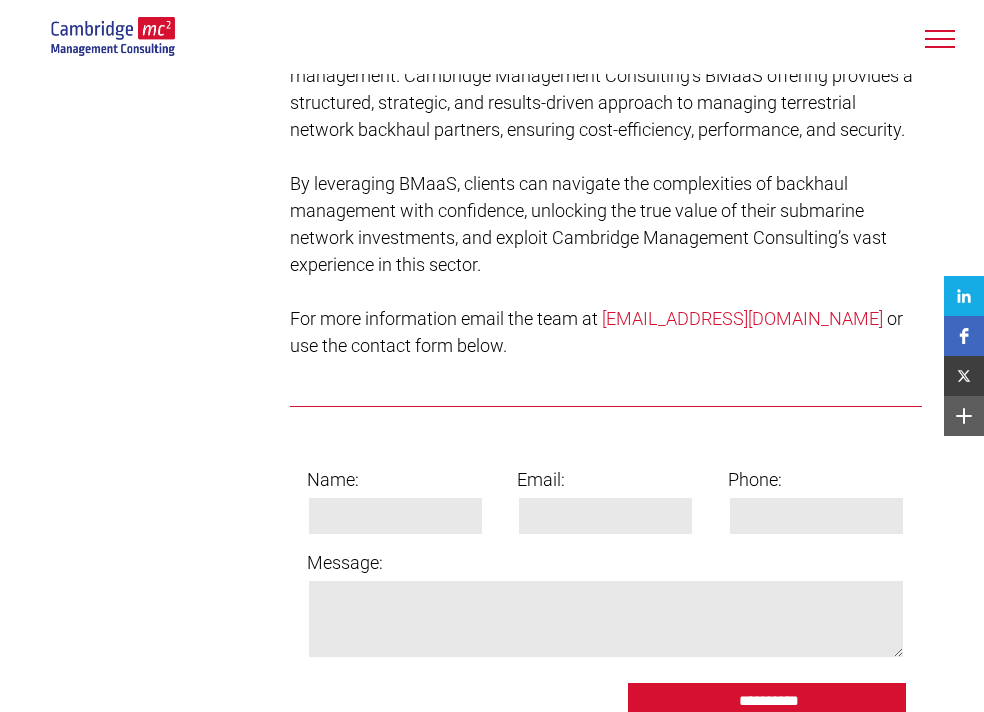 scroll, scrollTop: 4080, scrollLeft: 0, axis: vertical 